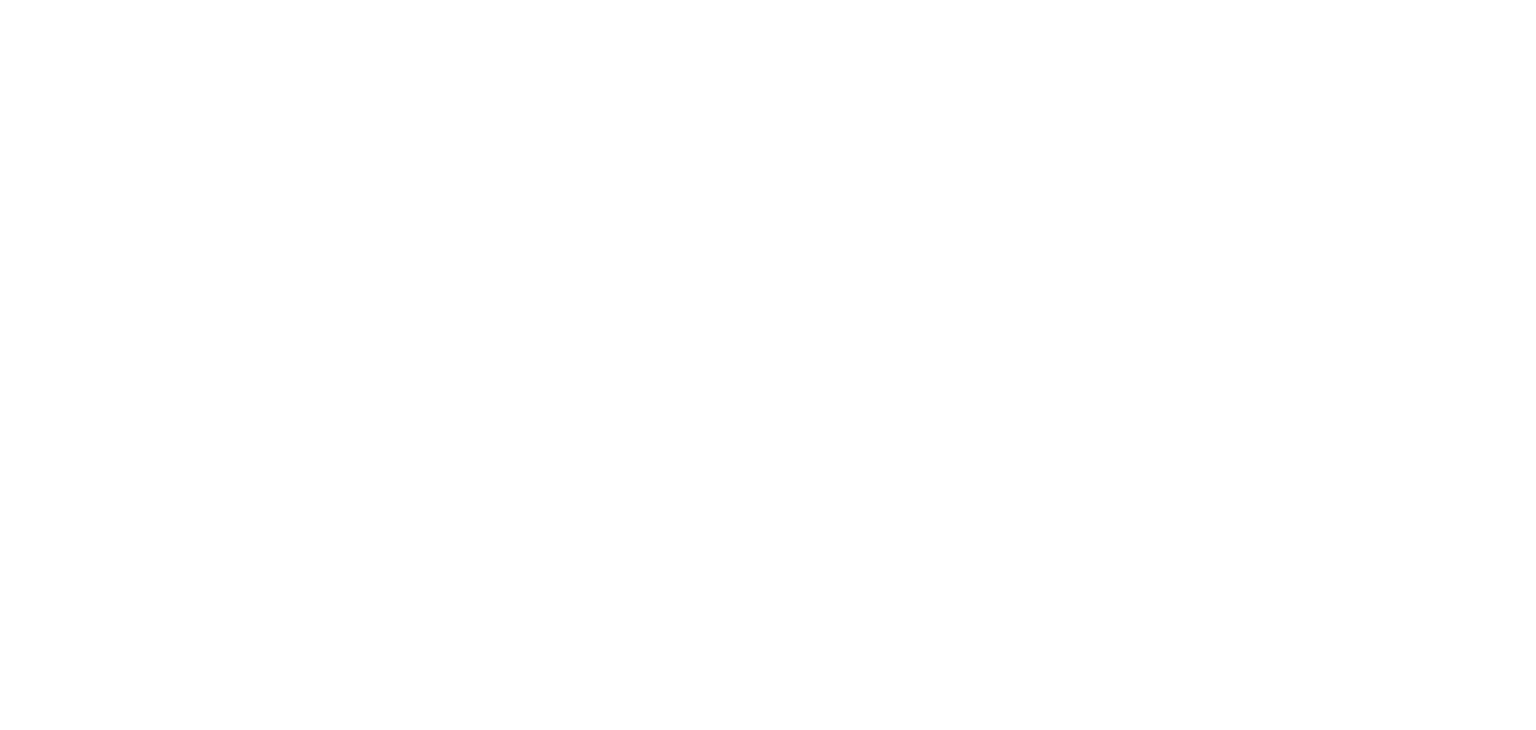 scroll, scrollTop: 0, scrollLeft: 0, axis: both 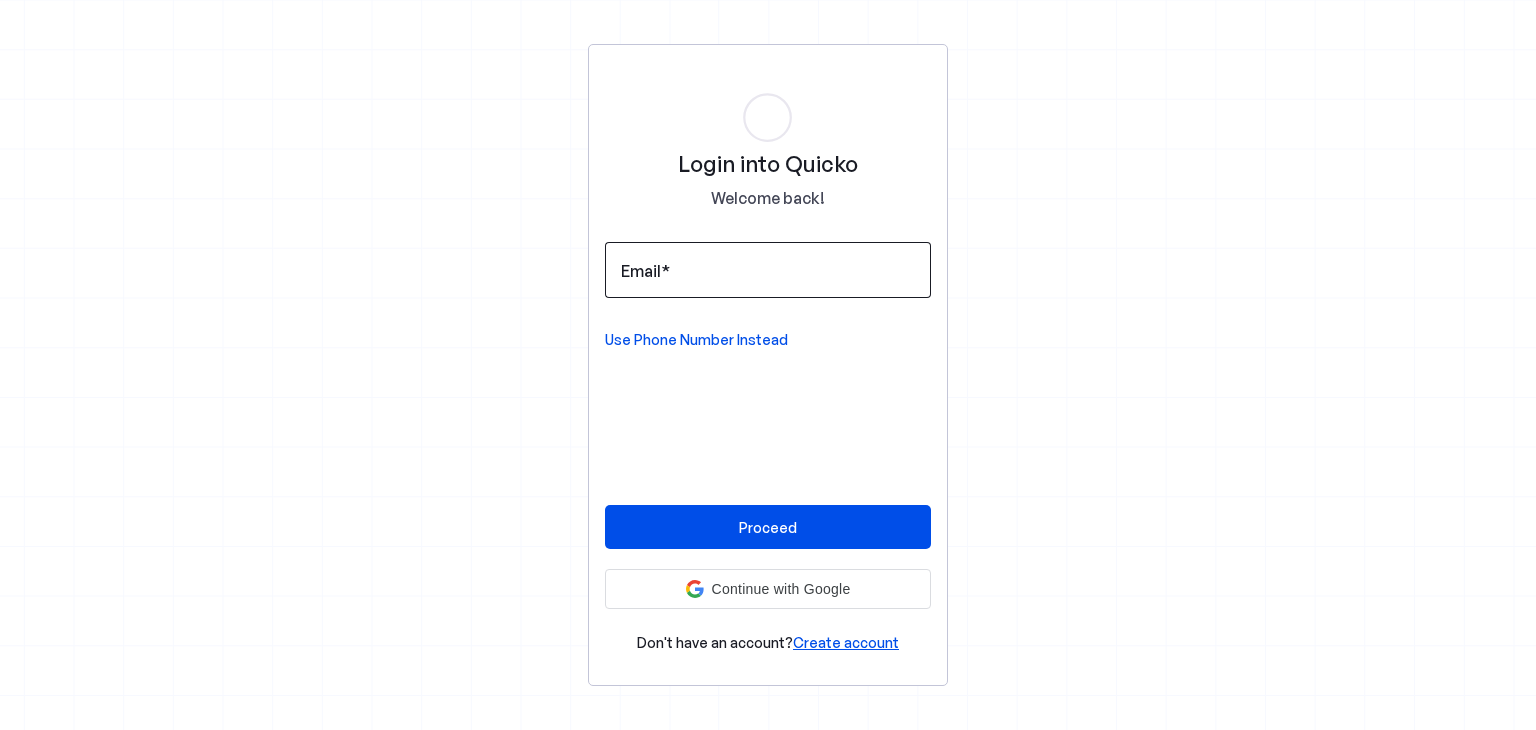 click on "Email" at bounding box center (768, 270) 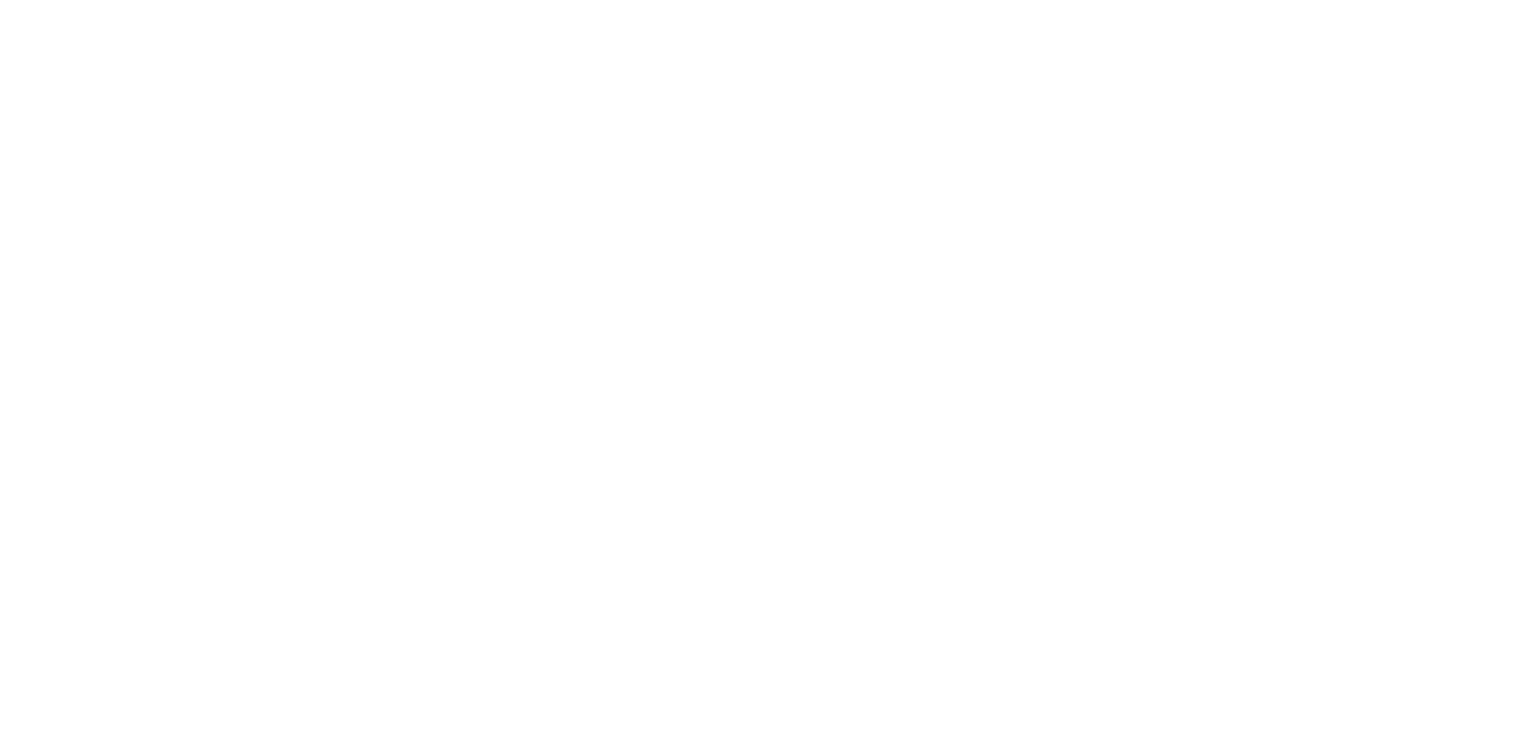 scroll, scrollTop: 0, scrollLeft: 0, axis: both 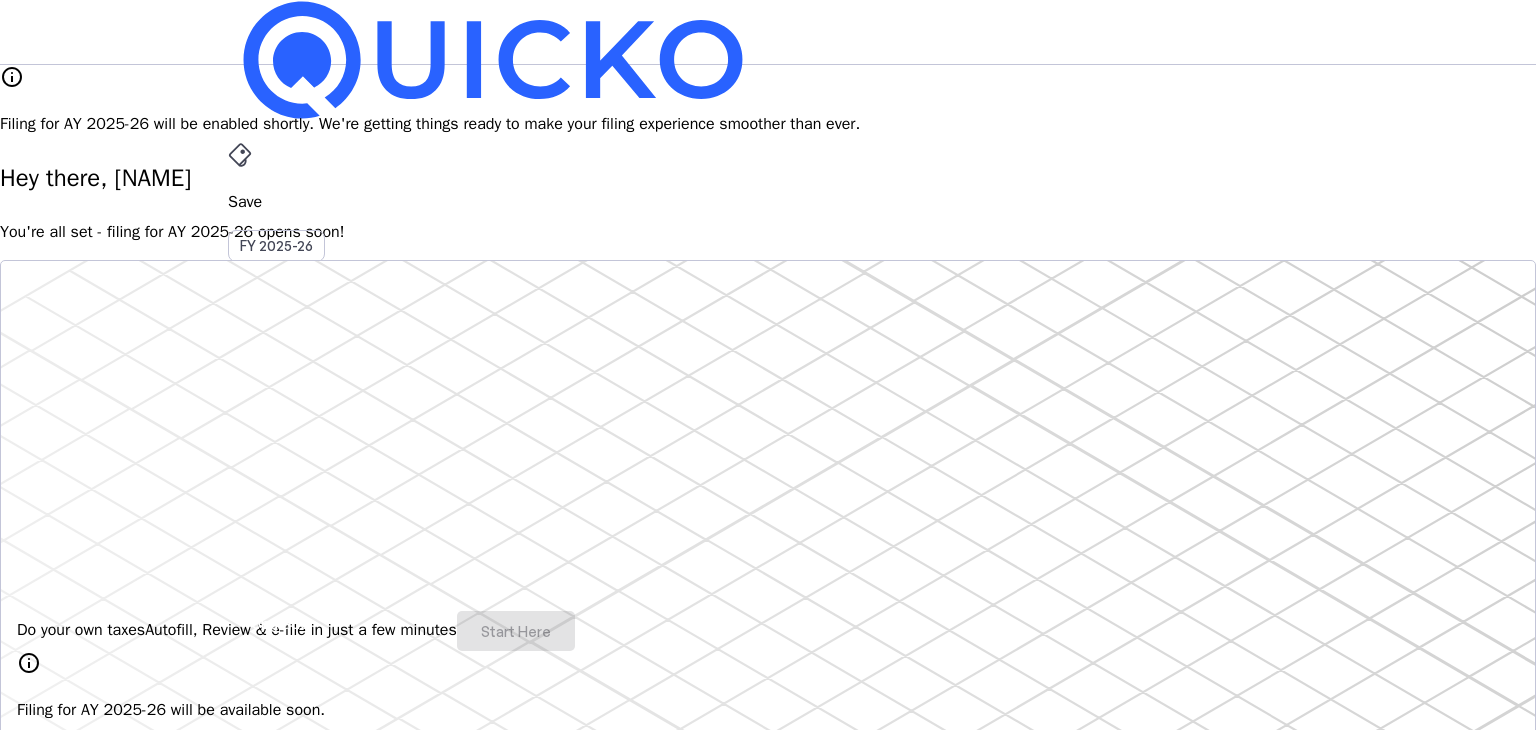 click on "SC" at bounding box center [244, 587] 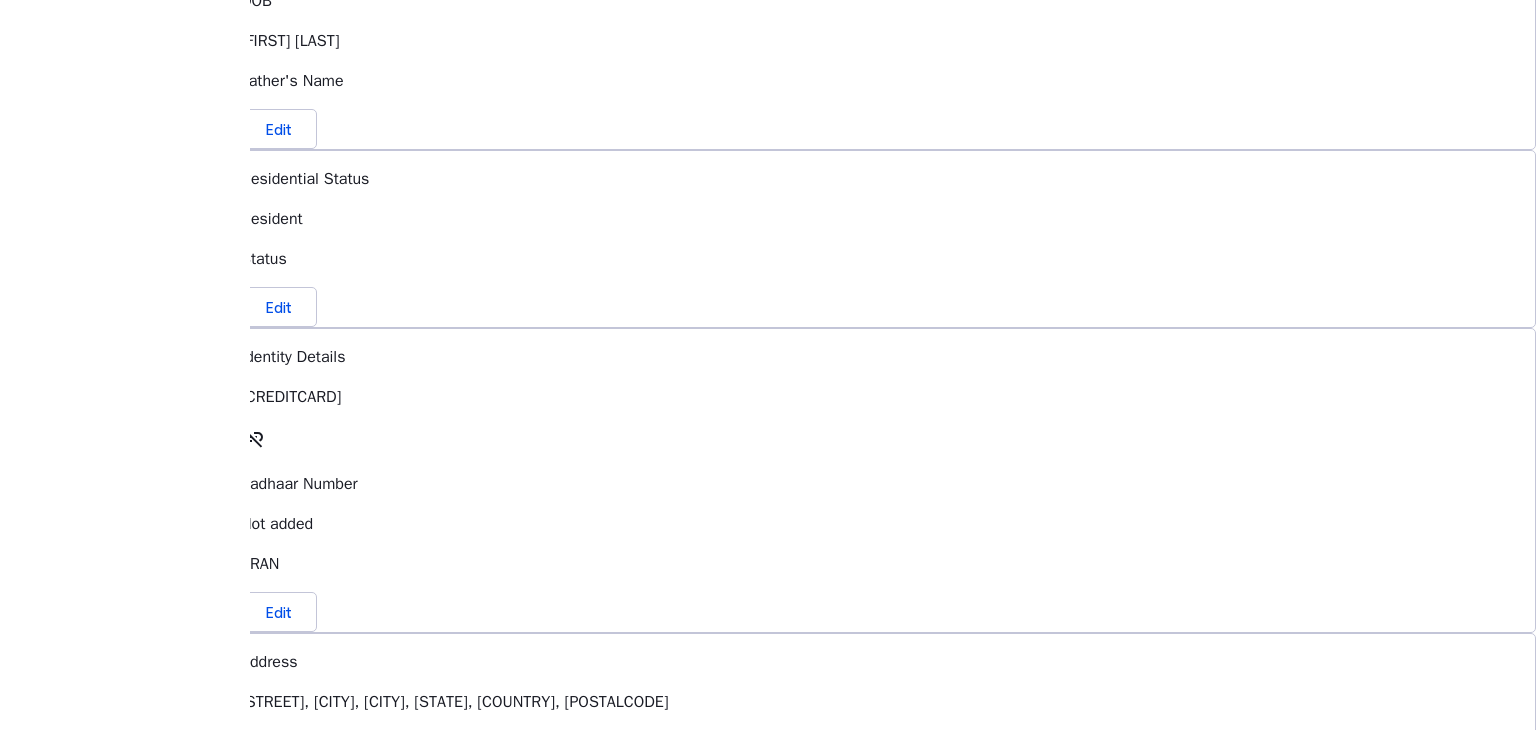 scroll, scrollTop: 0, scrollLeft: 0, axis: both 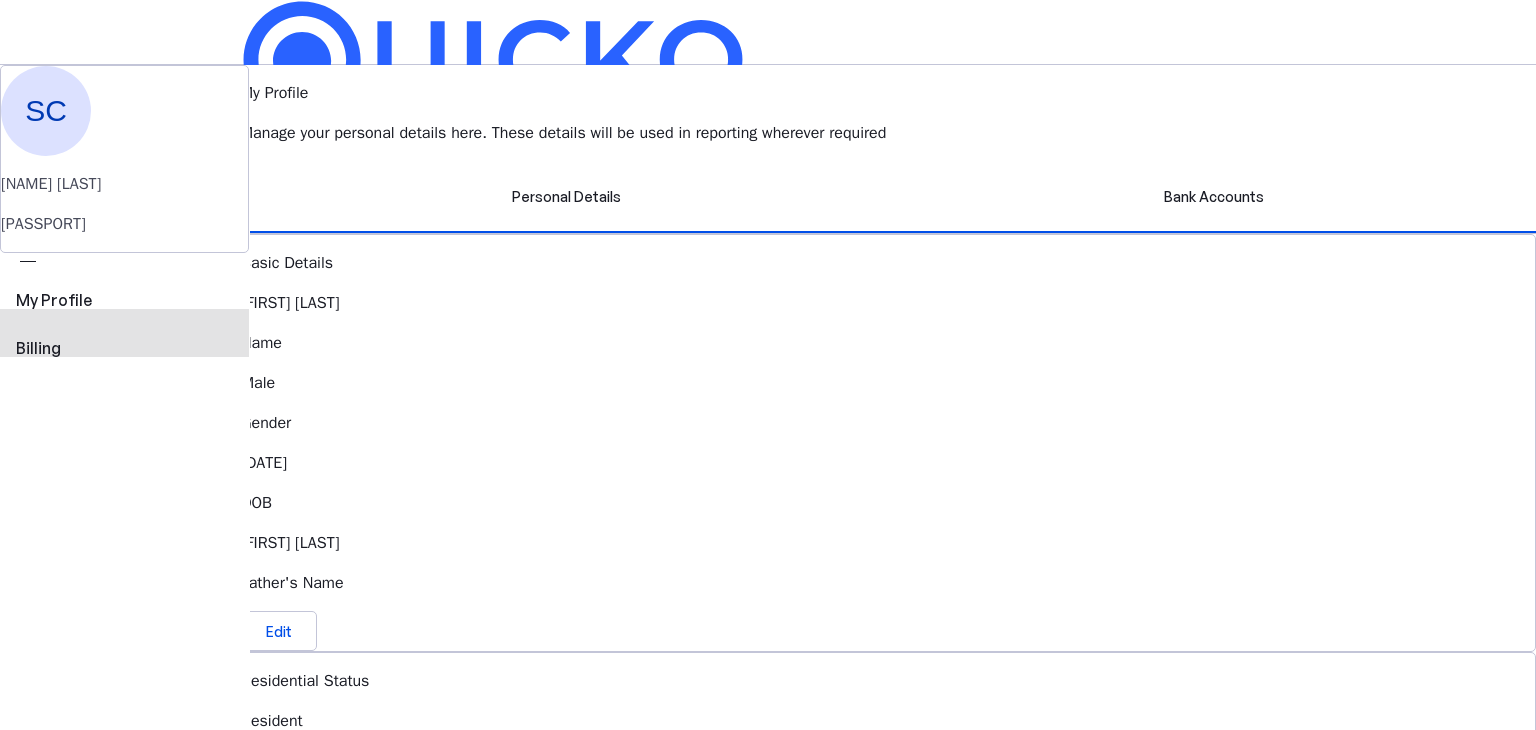 click on "view_carousel Billing" at bounding box center [124, 325] 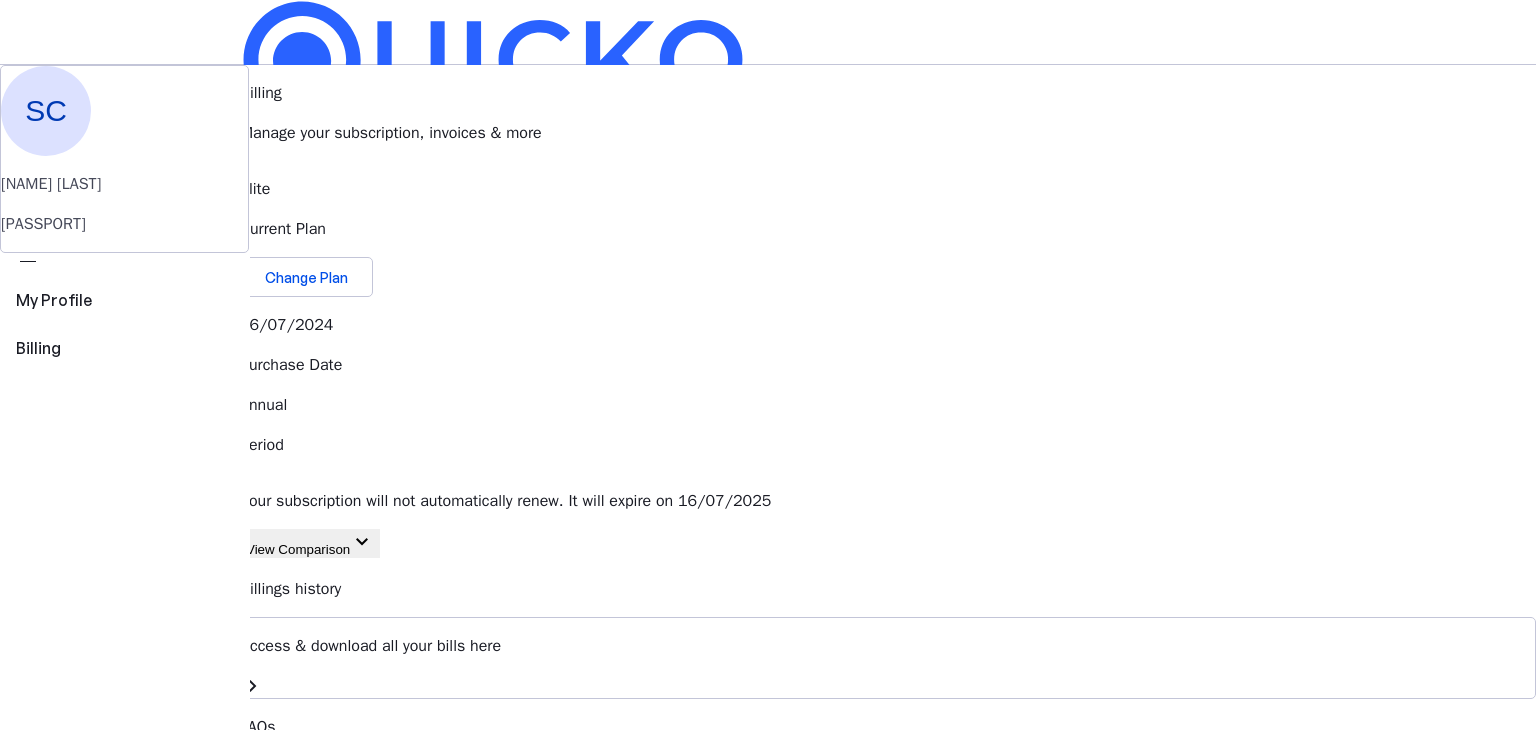 click on "keyboard_arrow_down" at bounding box center (362, 542) 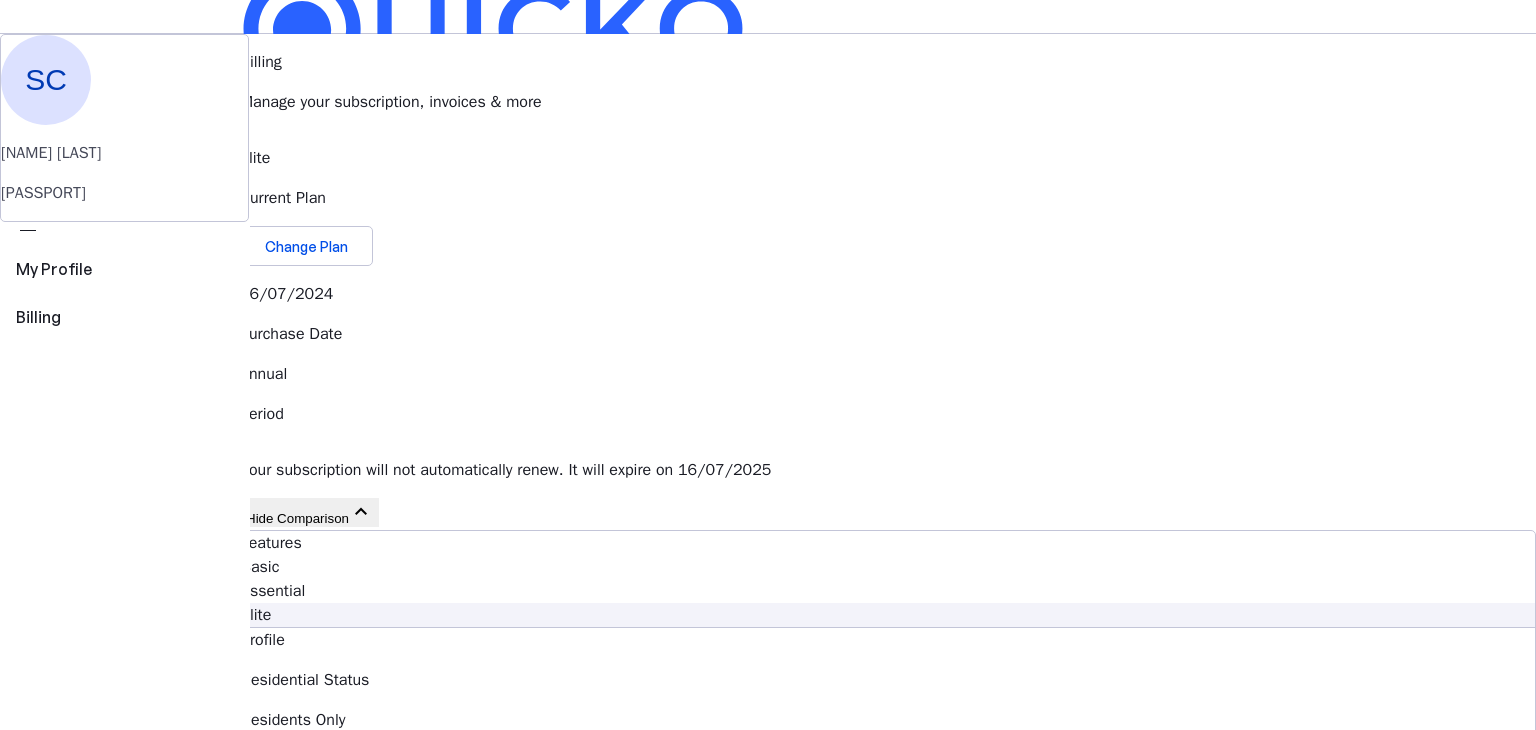 scroll, scrollTop: 0, scrollLeft: 0, axis: both 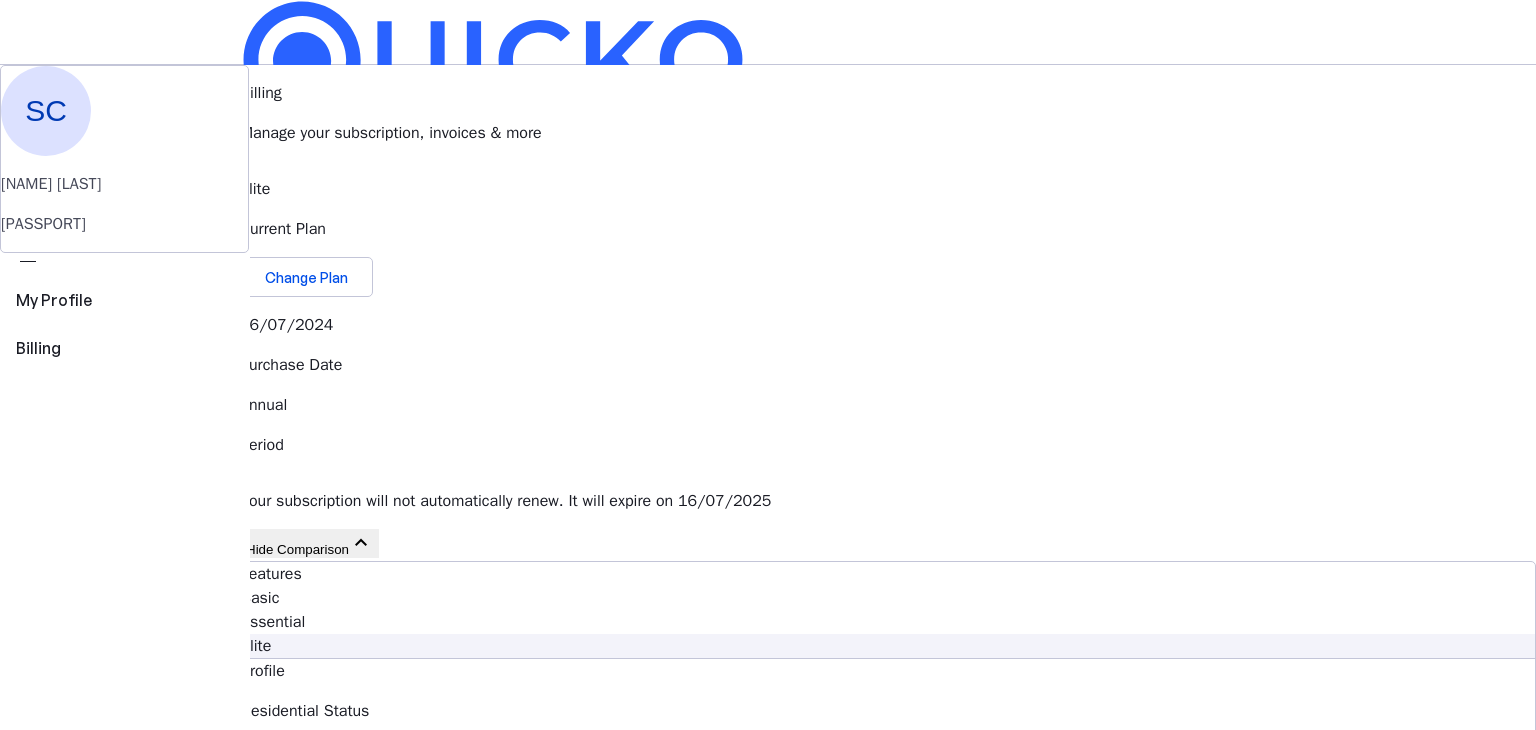 click on "AY 2025-26" at bounding box center [277, 452] 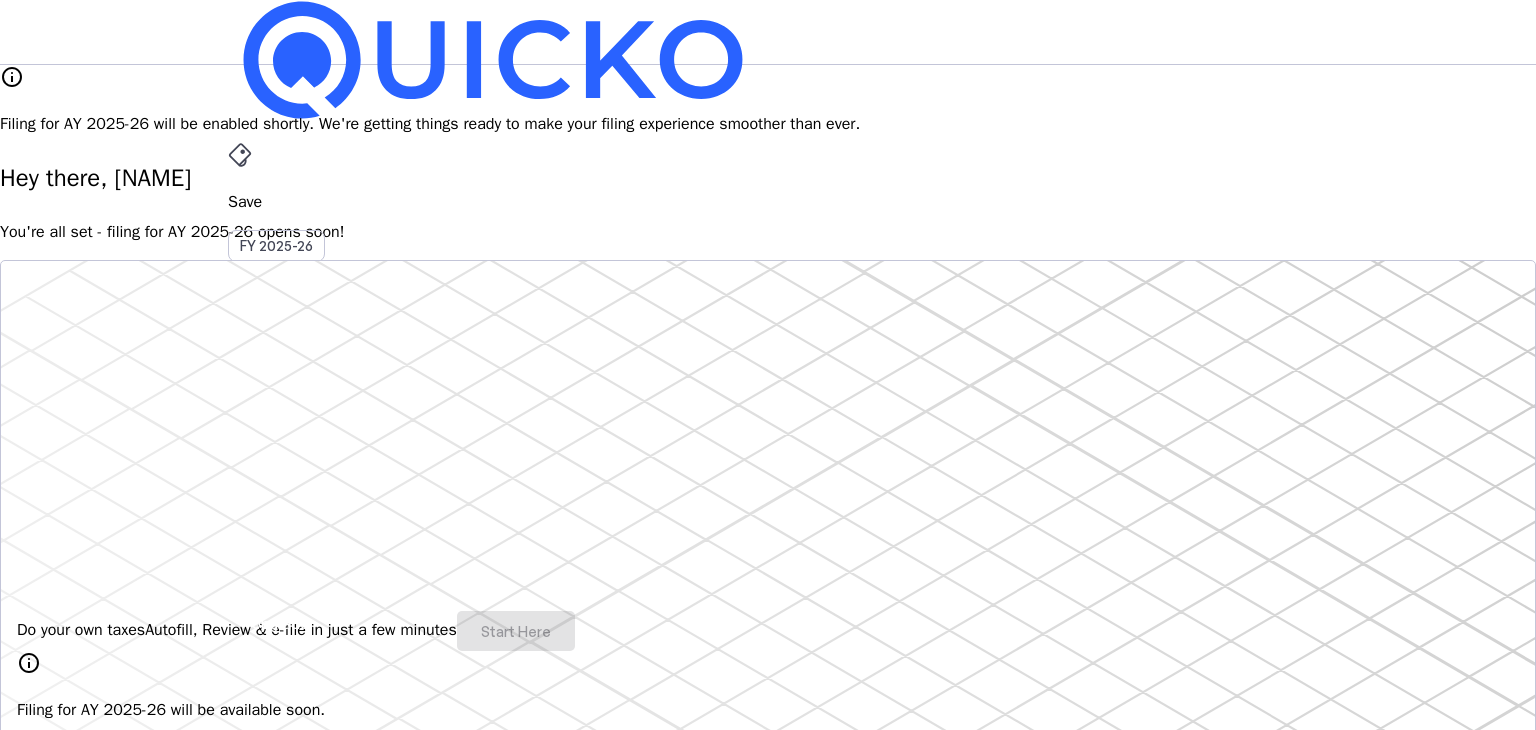 click on "AY 2025-26" at bounding box center (277, 452) 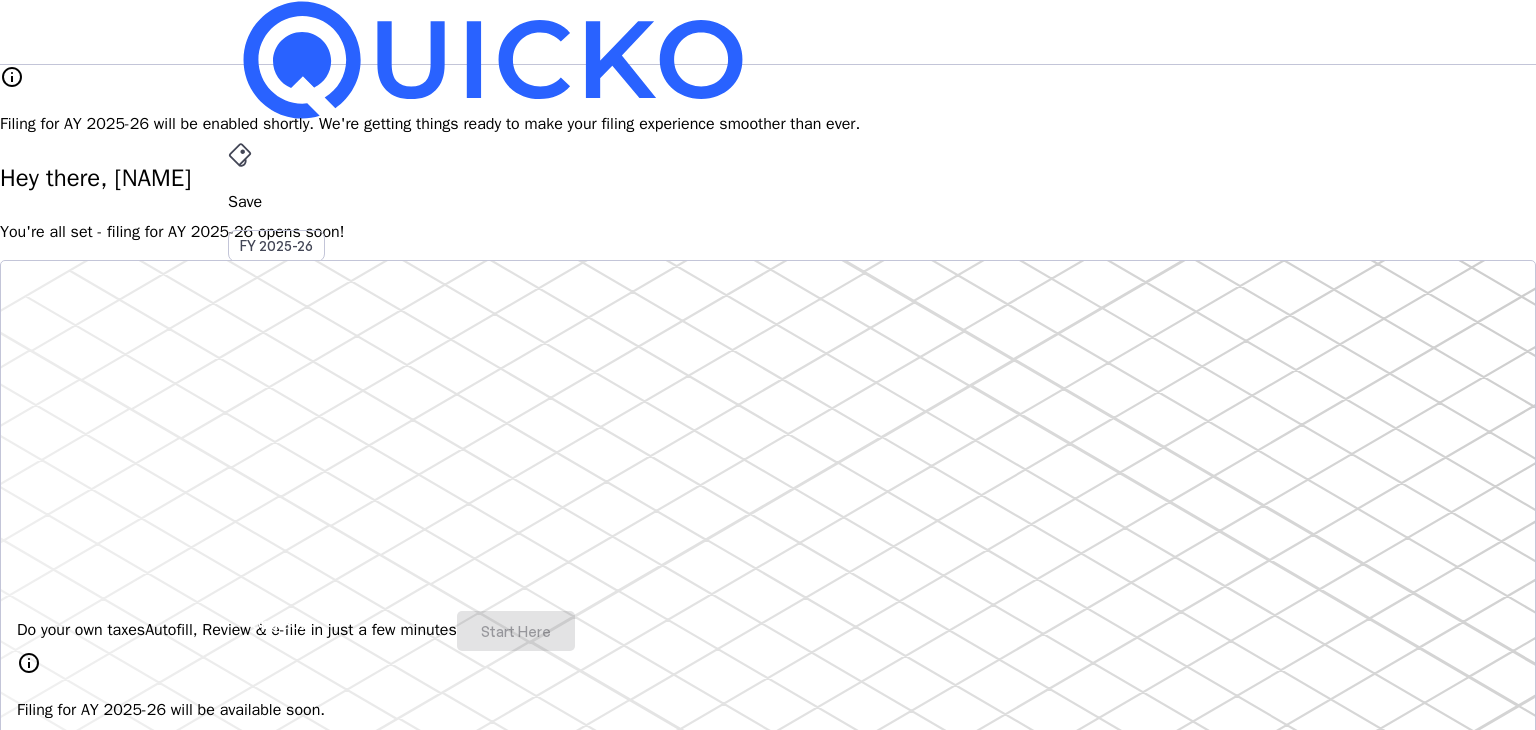 click on "File AY 2025-26" at bounding box center (768, 202) 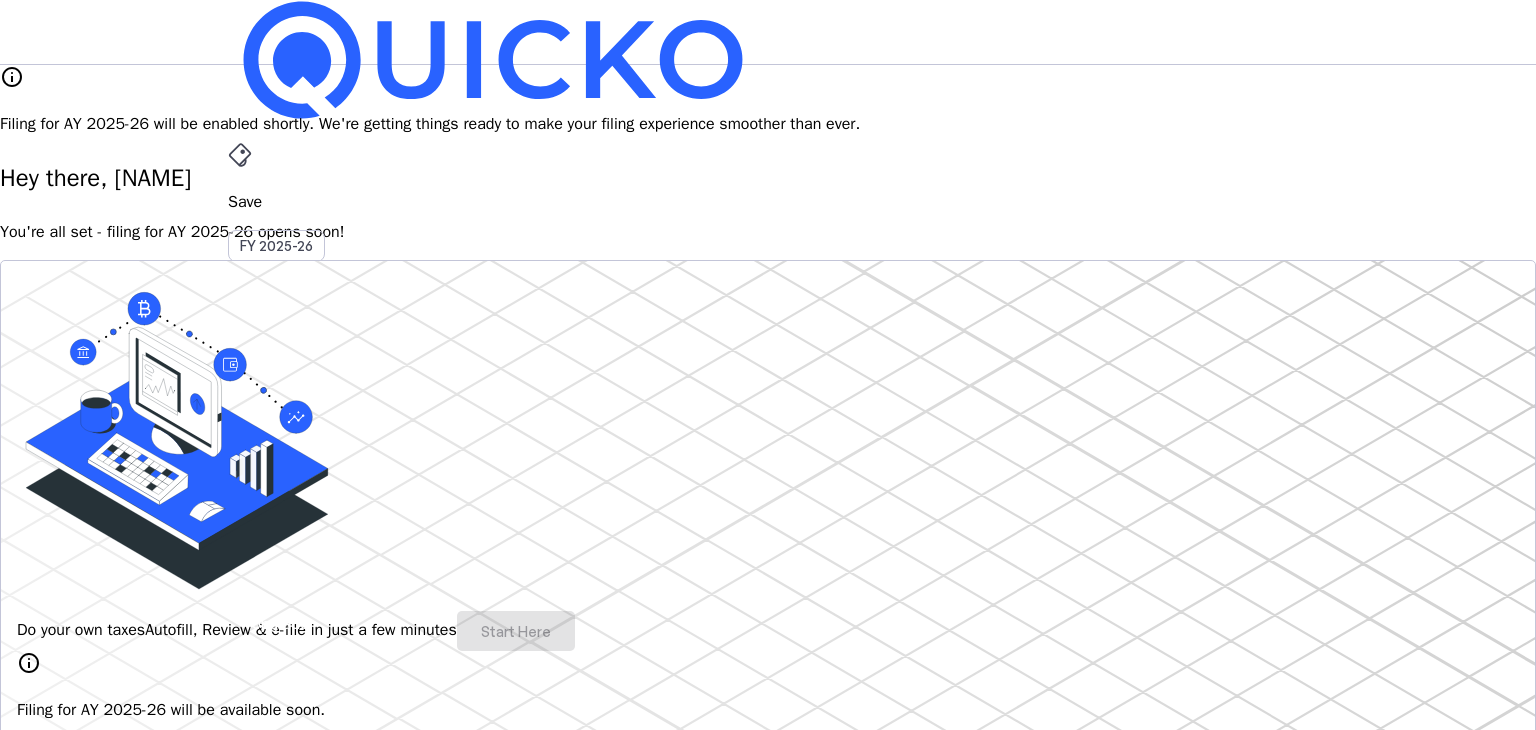 click on "File" at bounding box center [768, 408] 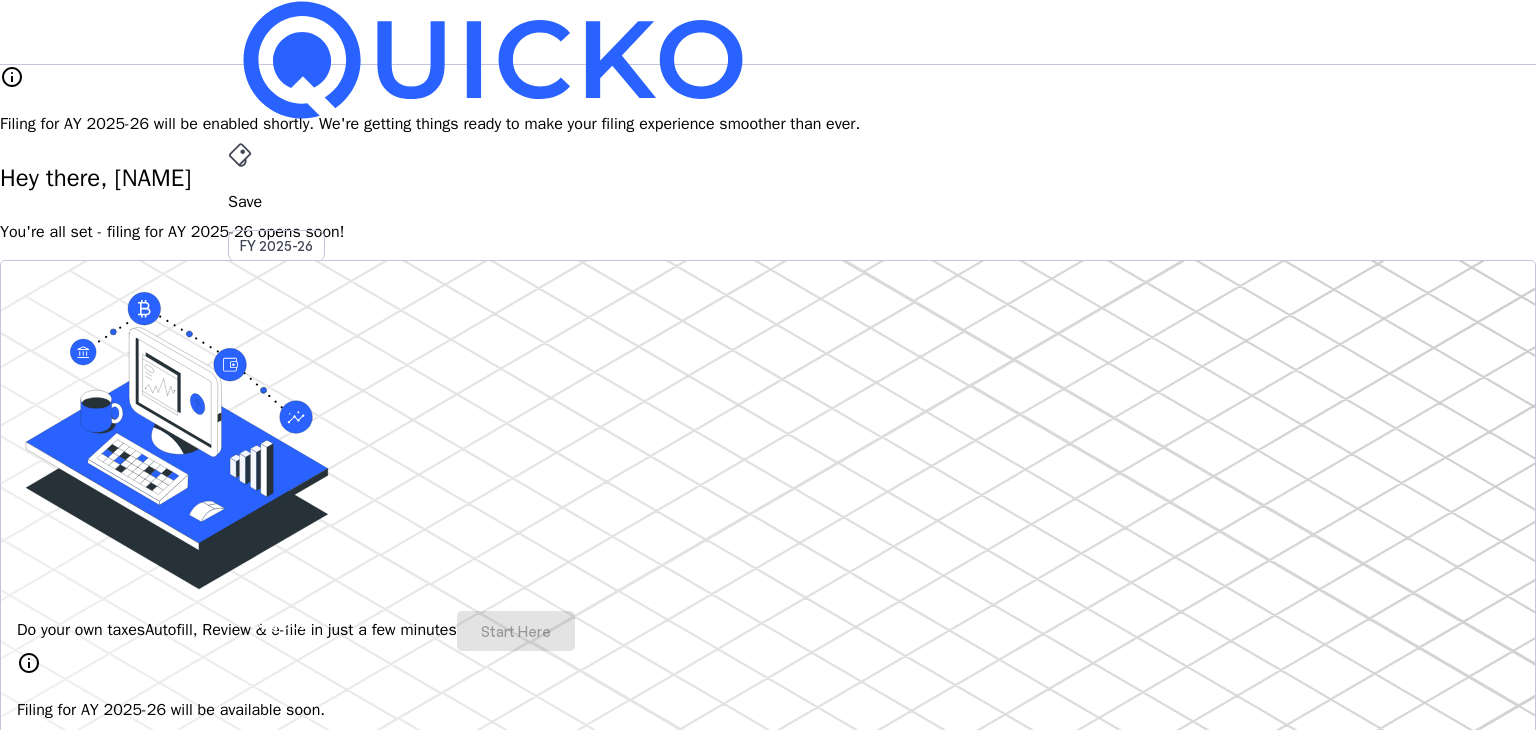click on "File" at bounding box center (768, 408) 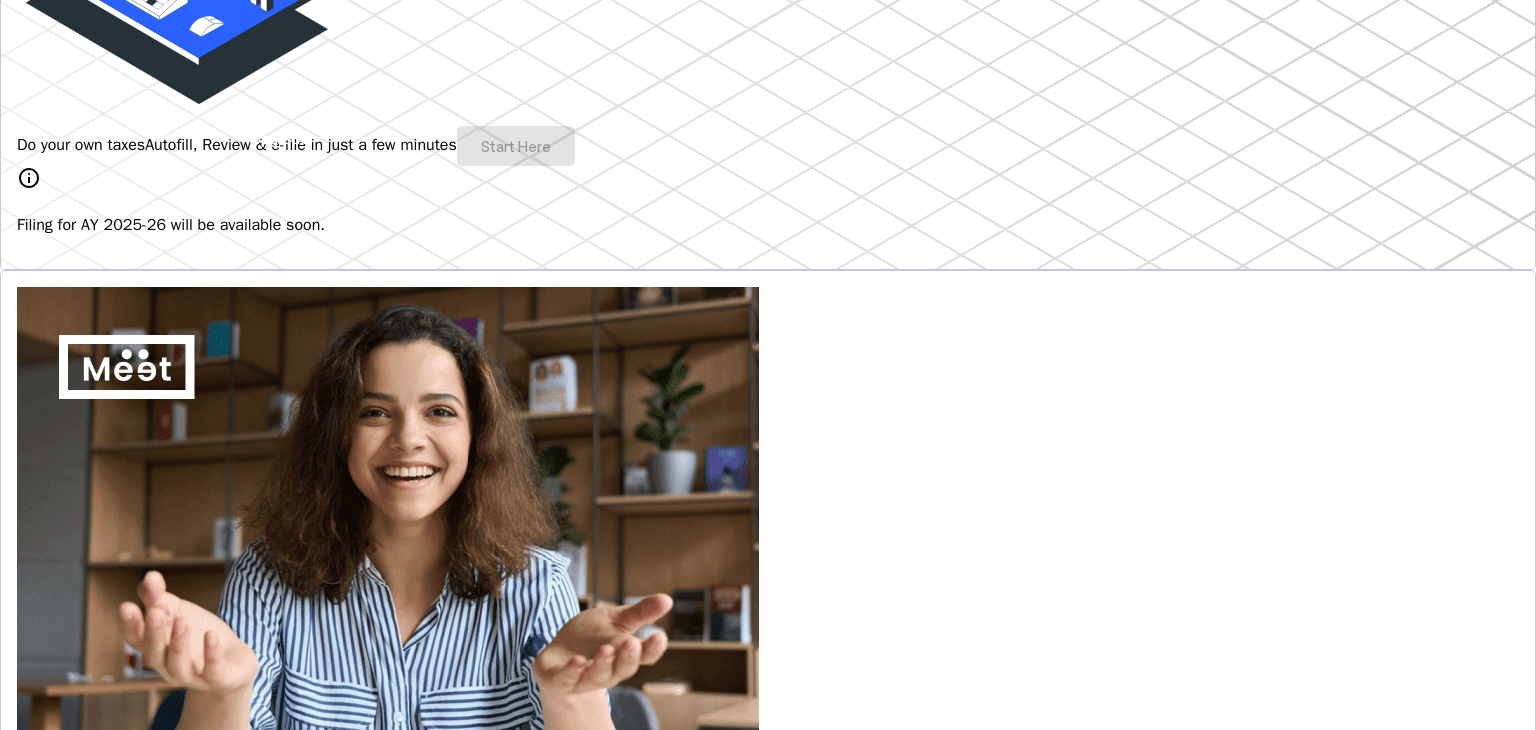 scroll, scrollTop: 500, scrollLeft: 0, axis: vertical 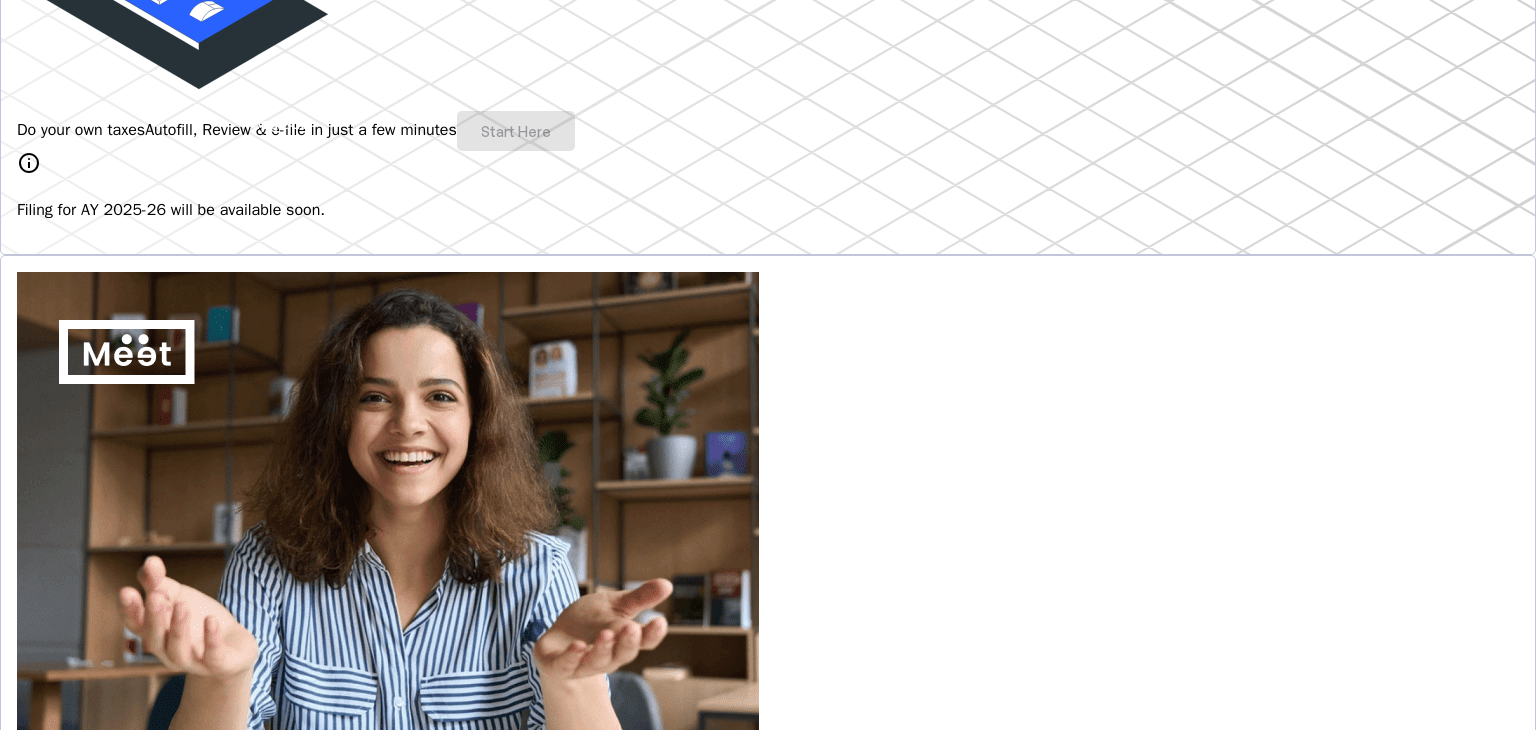 click on "Explore" at bounding box center [67, 850] 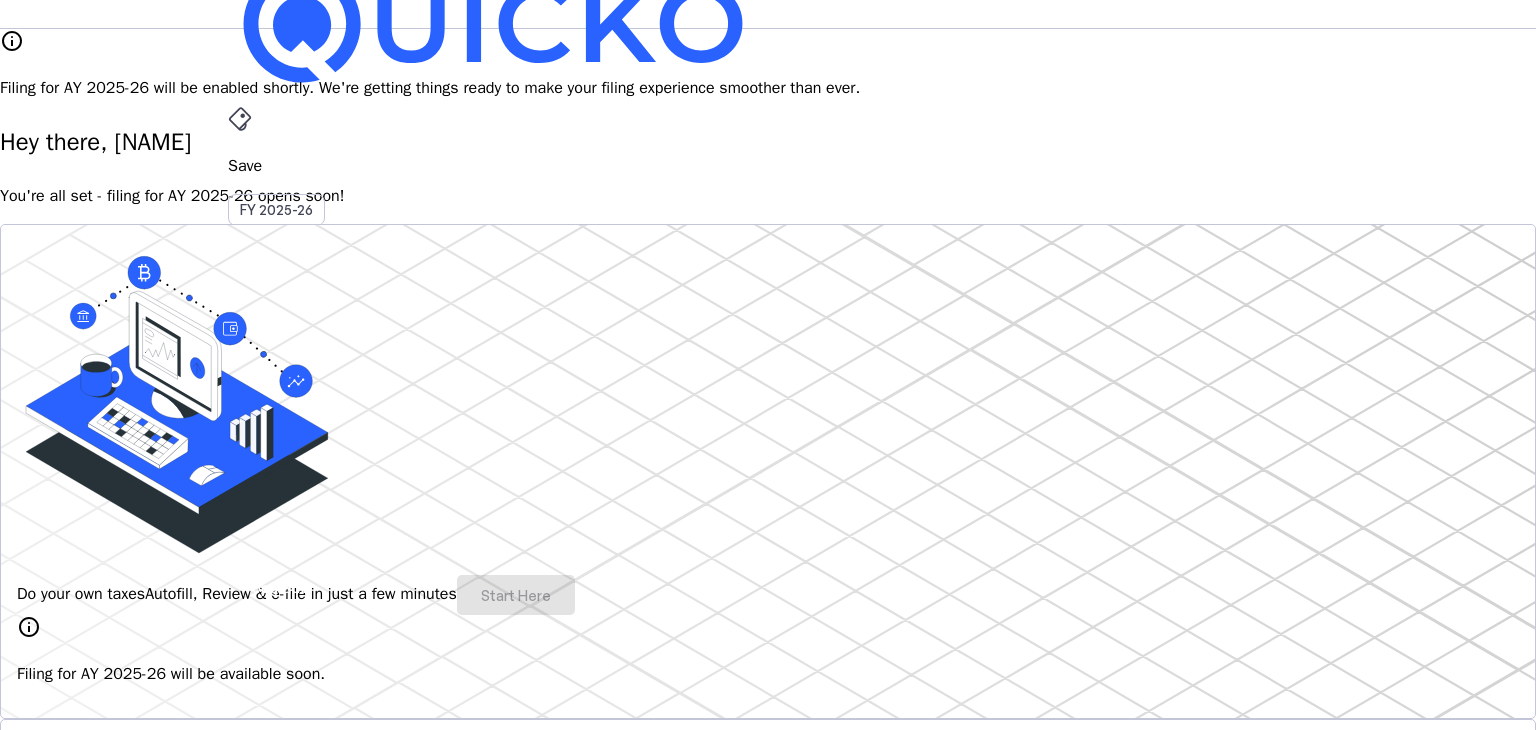 scroll, scrollTop: 0, scrollLeft: 0, axis: both 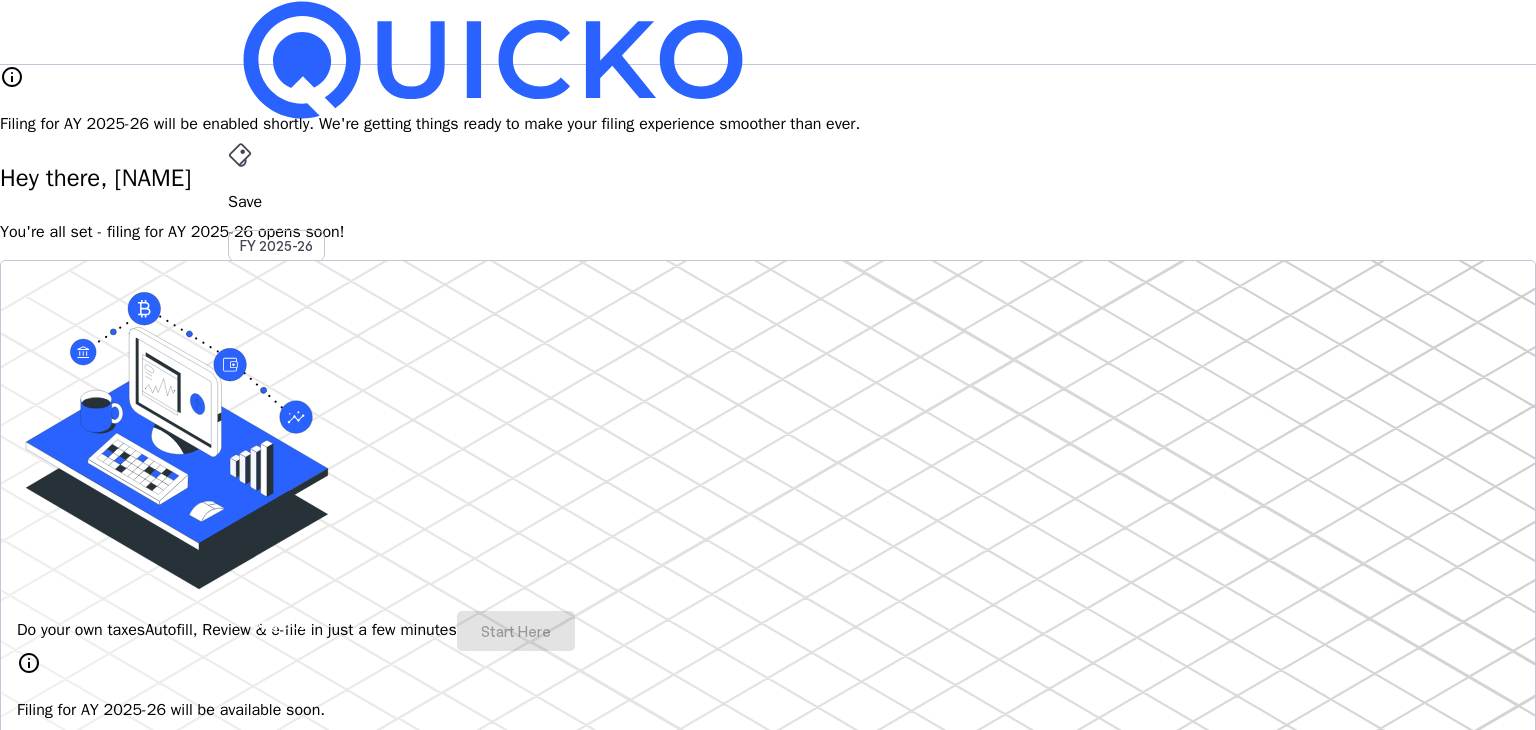 click on "More" at bounding box center (768, 496) 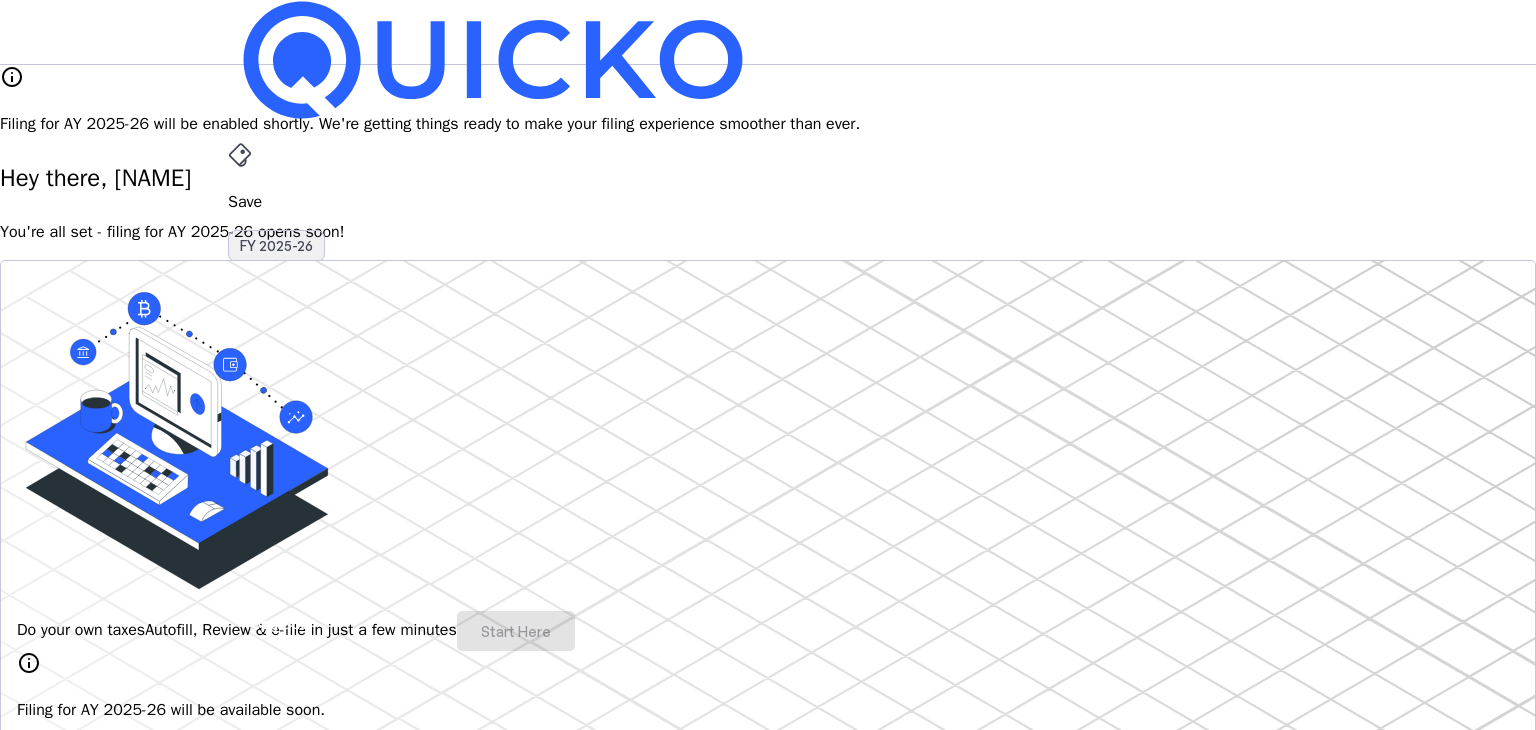 click on "FY 2025-26" at bounding box center [276, 246] 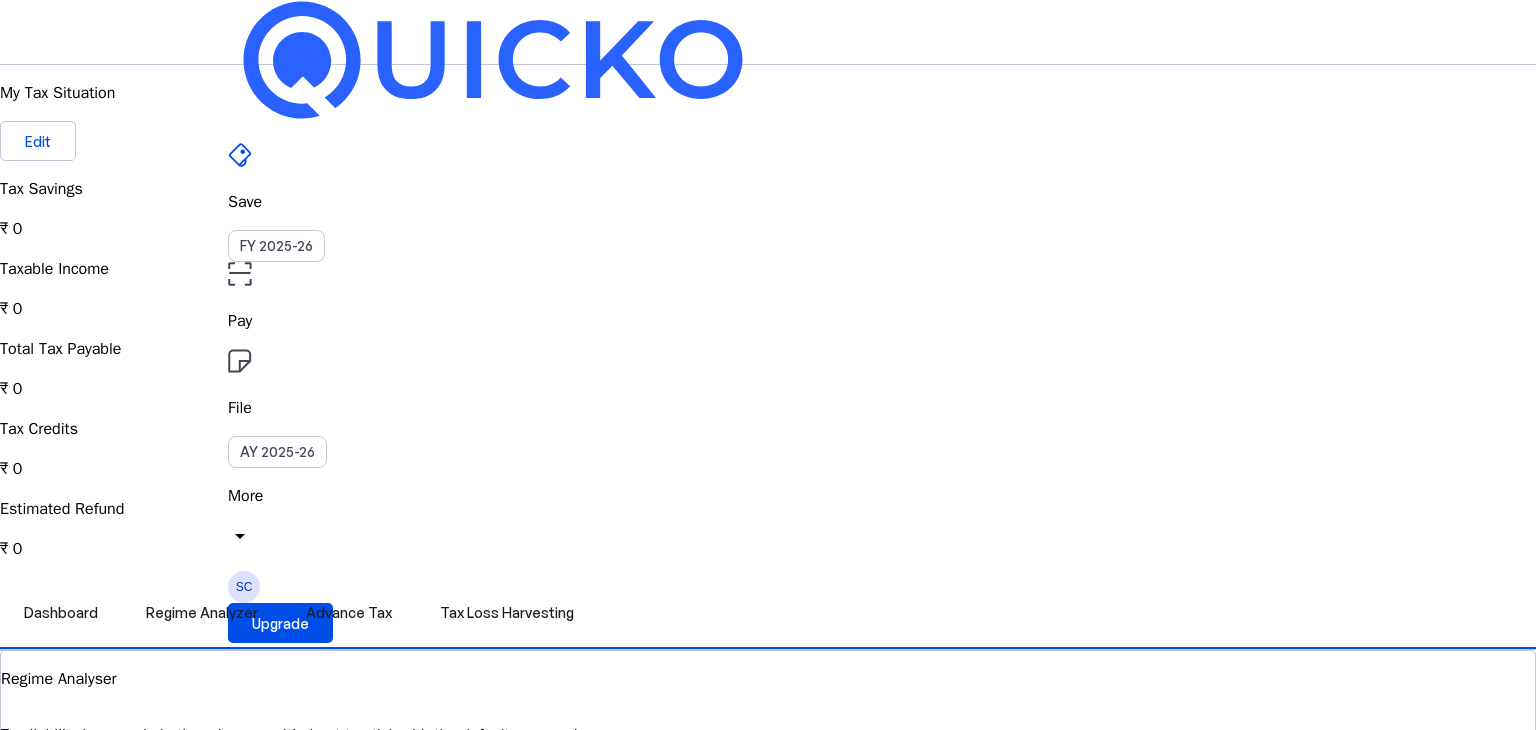 click on "Save" at bounding box center [768, 202] 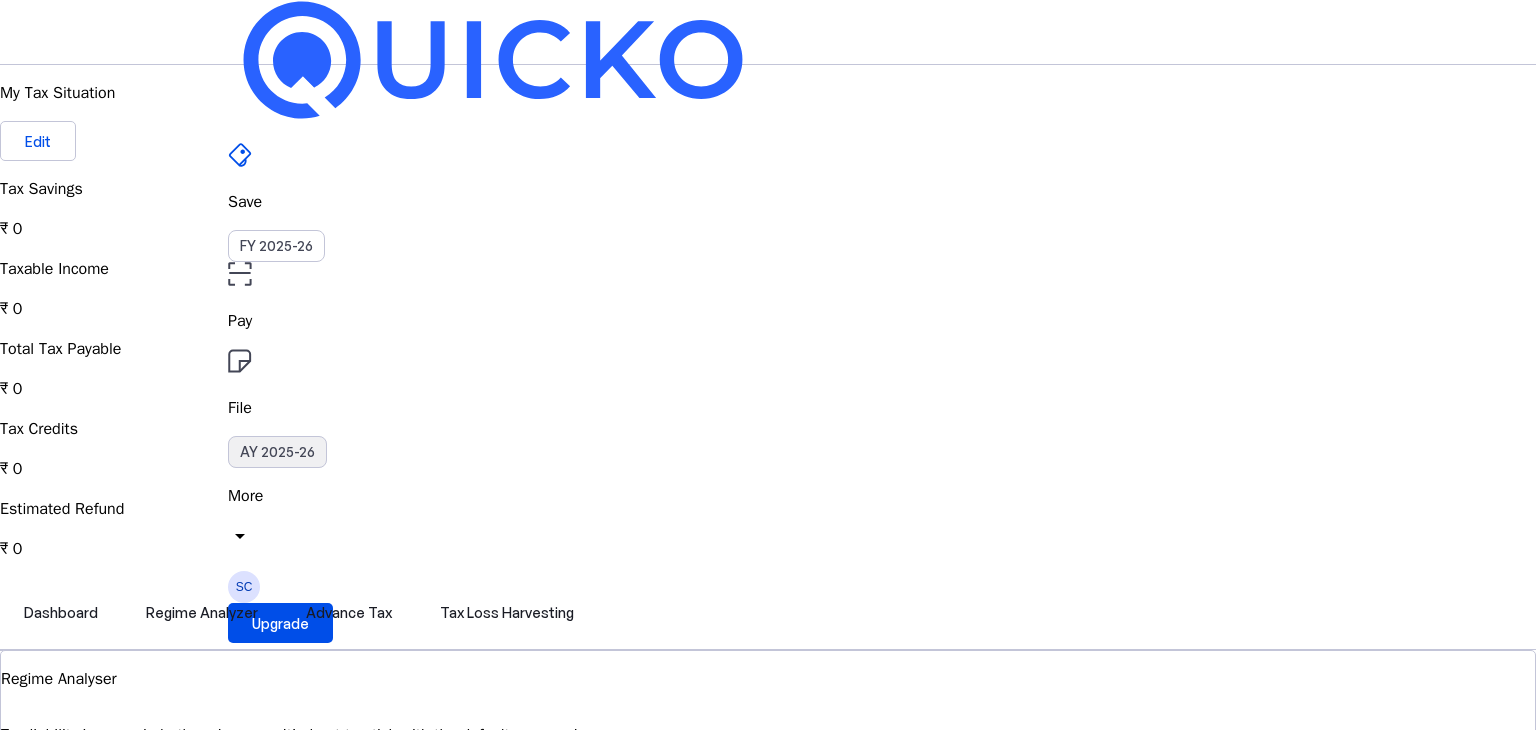 click on "AY 2025-26" at bounding box center (277, 452) 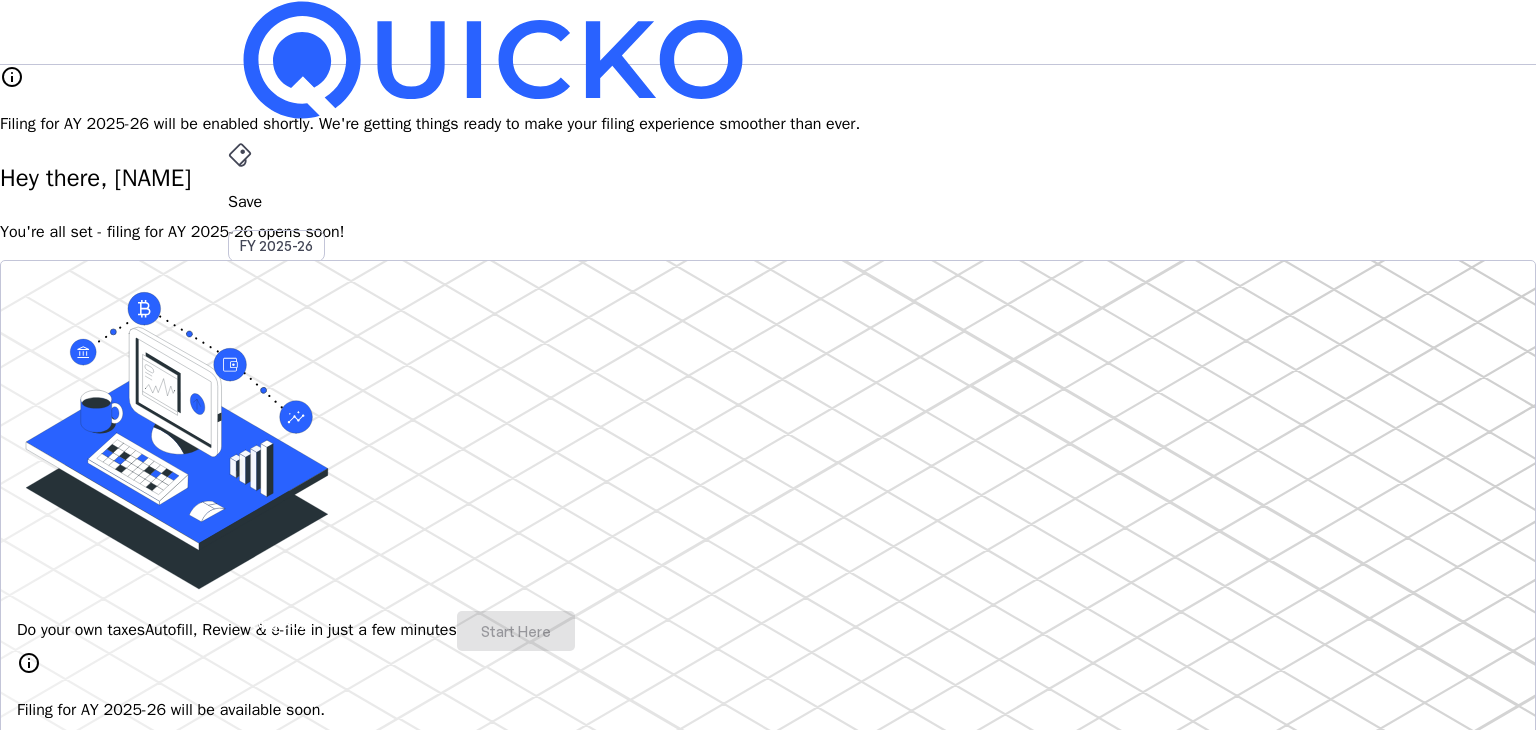 click on "arrow_drop_down" at bounding box center (240, 536) 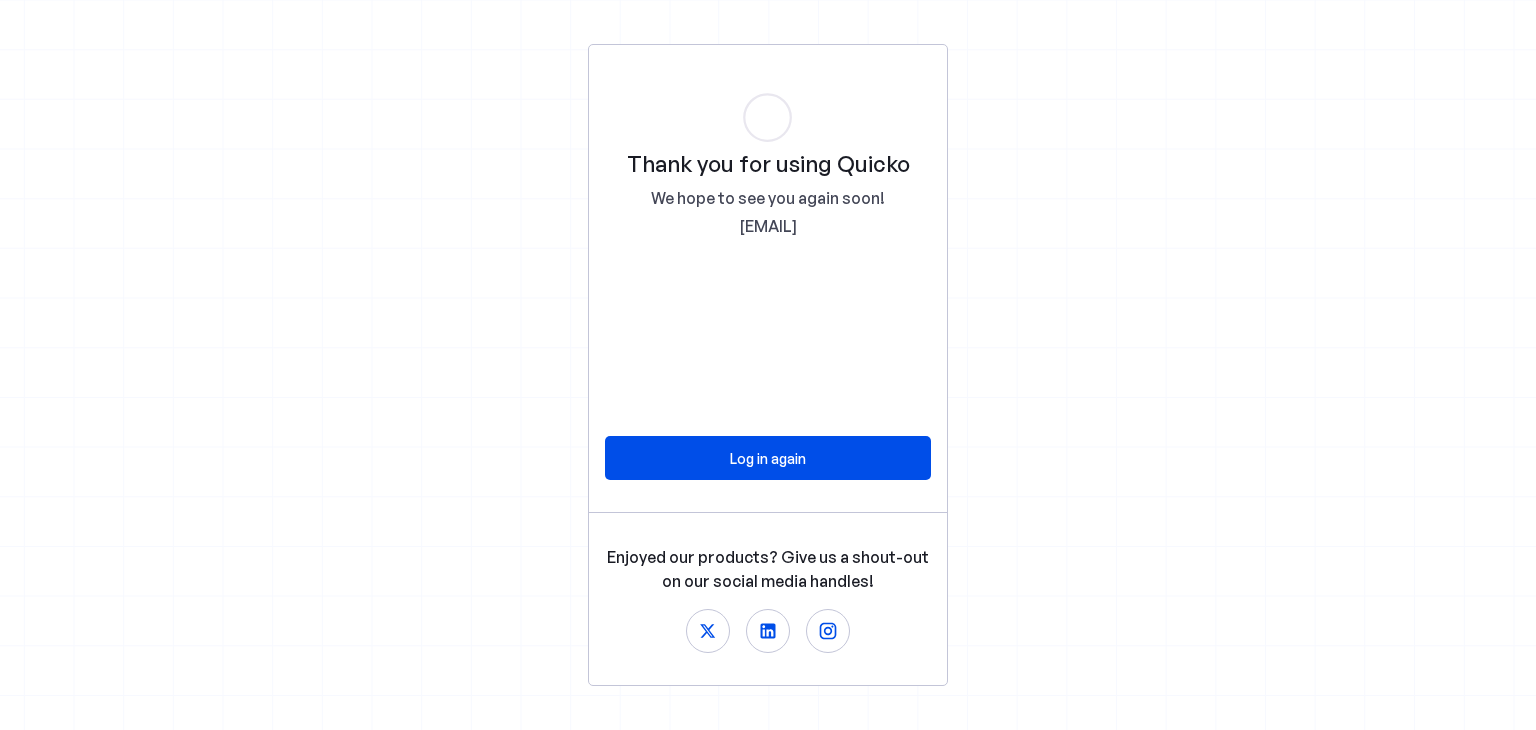 scroll, scrollTop: 0, scrollLeft: 0, axis: both 